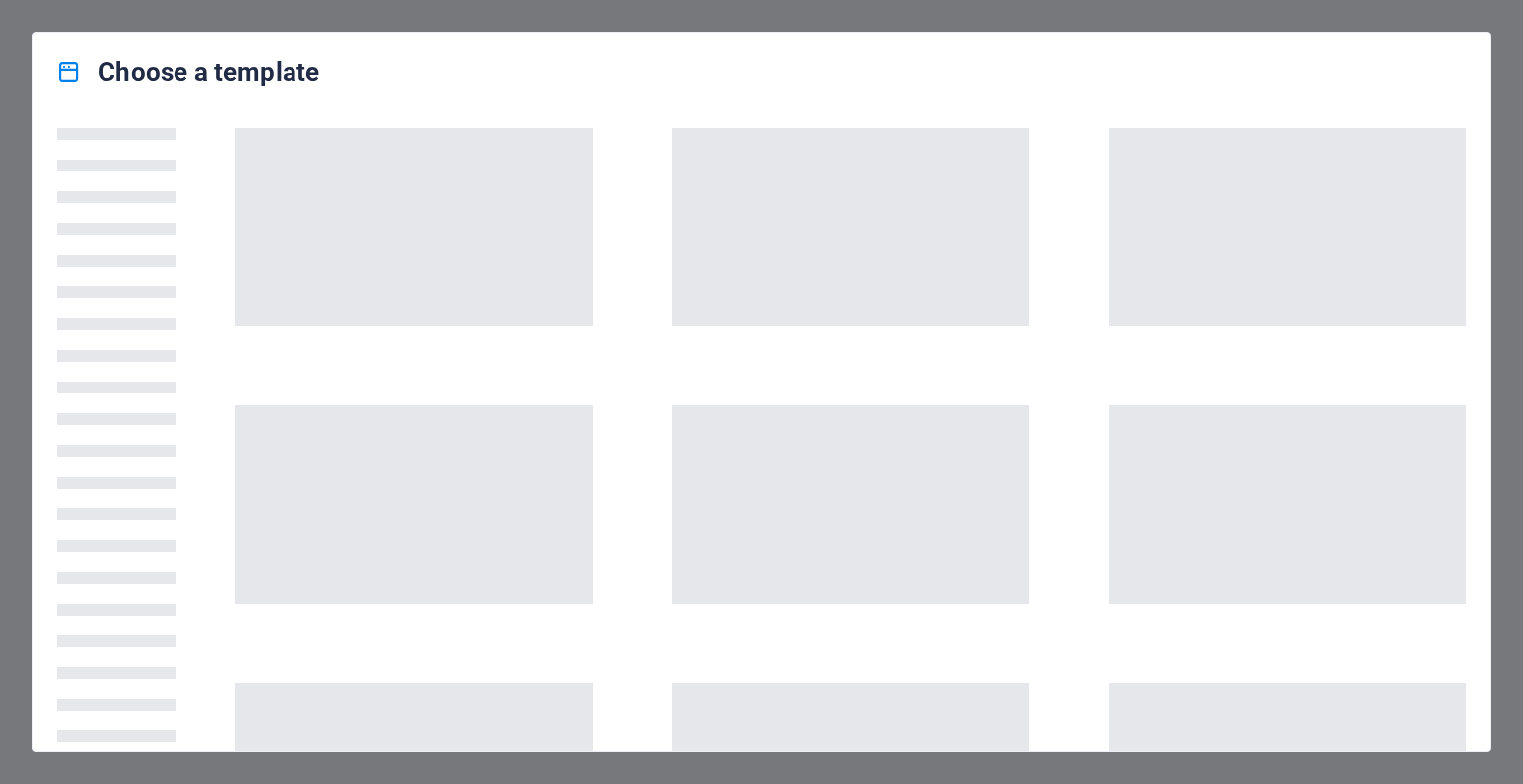scroll, scrollTop: 0, scrollLeft: 0, axis: both 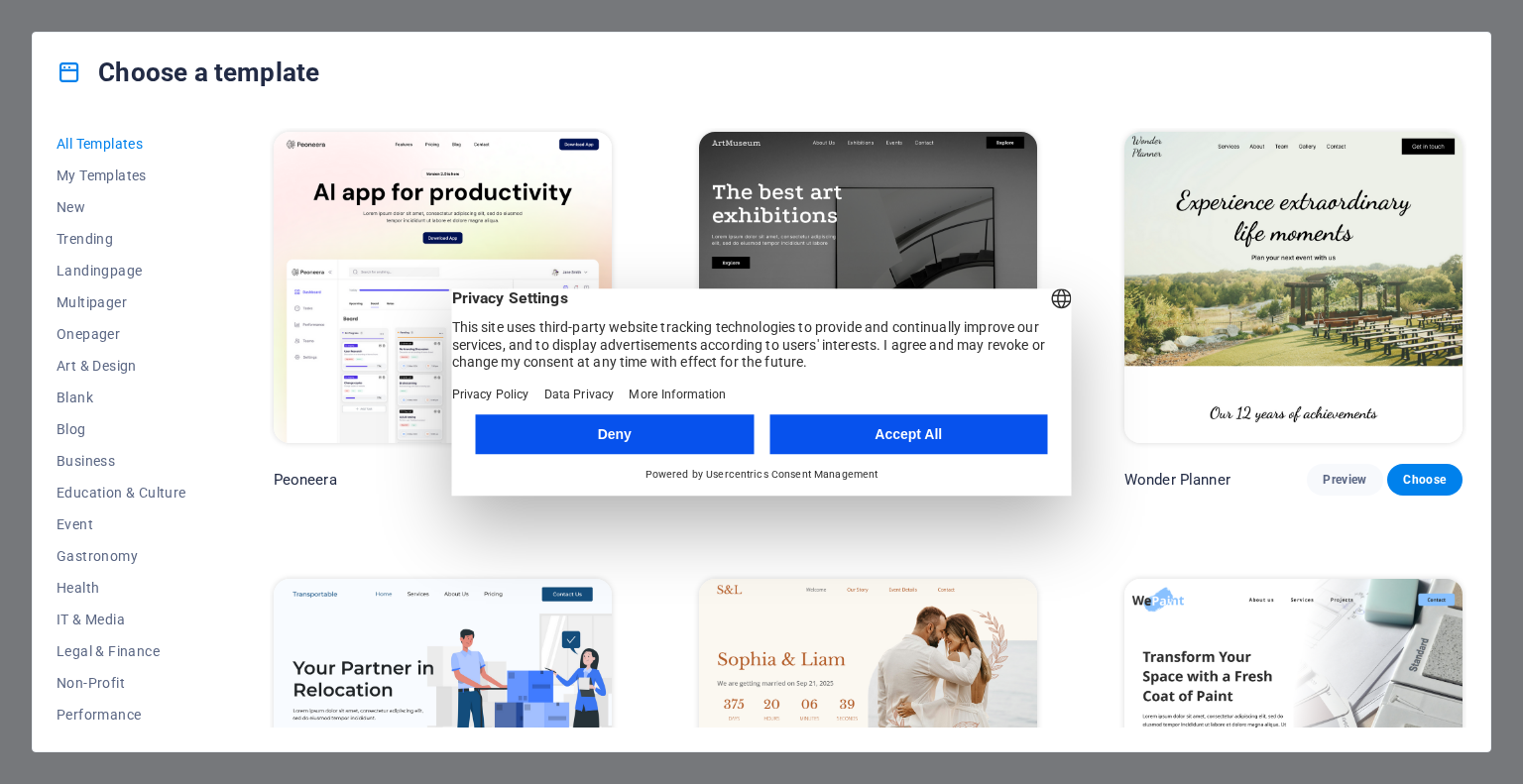 click on "Accept All" at bounding box center (908, 434) 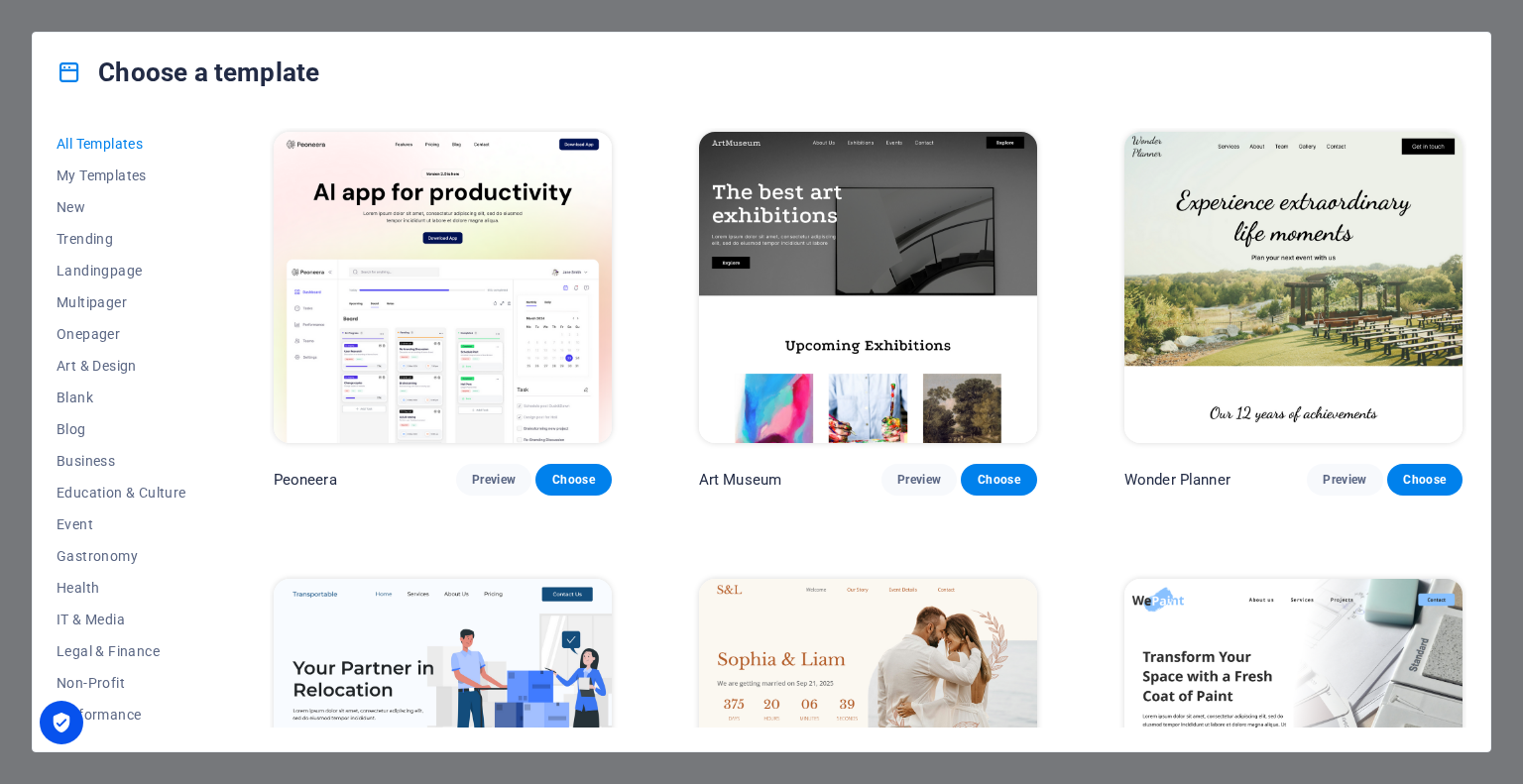 drag, startPoint x: 206, startPoint y: 237, endPoint x: 200, endPoint y: 320, distance: 83.21658 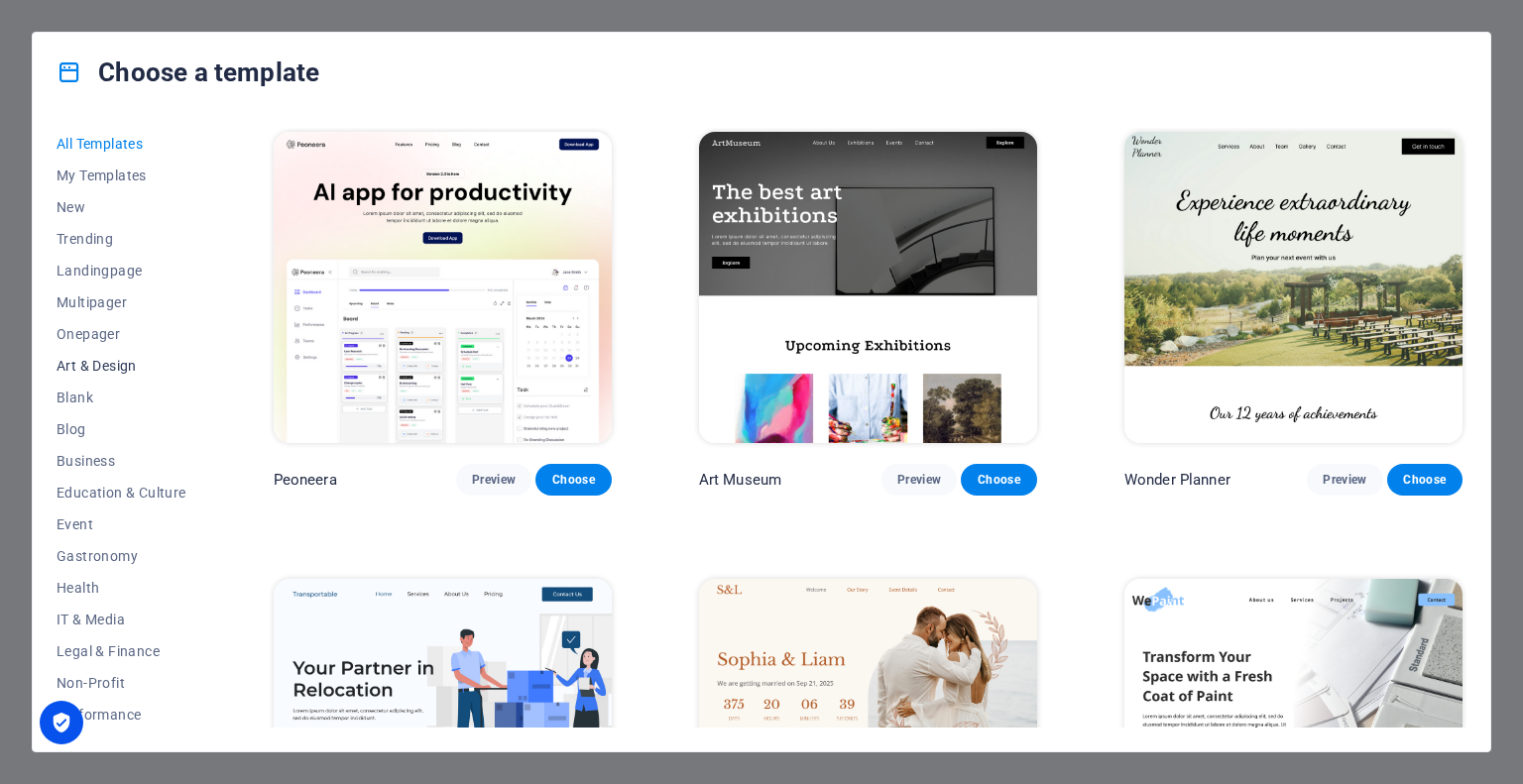 click on "Art & Design" at bounding box center (121, 366) 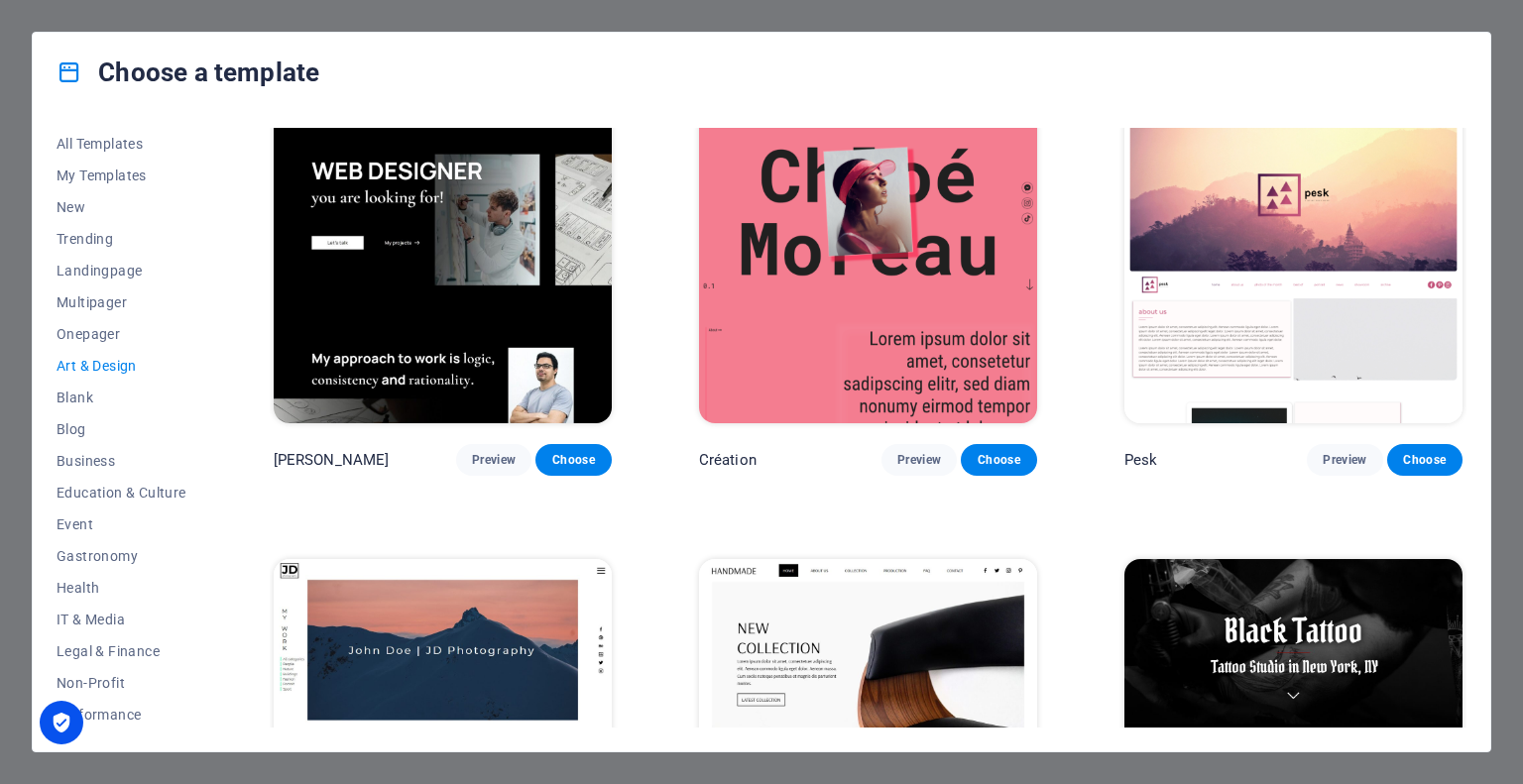 scroll, scrollTop: 0, scrollLeft: 0, axis: both 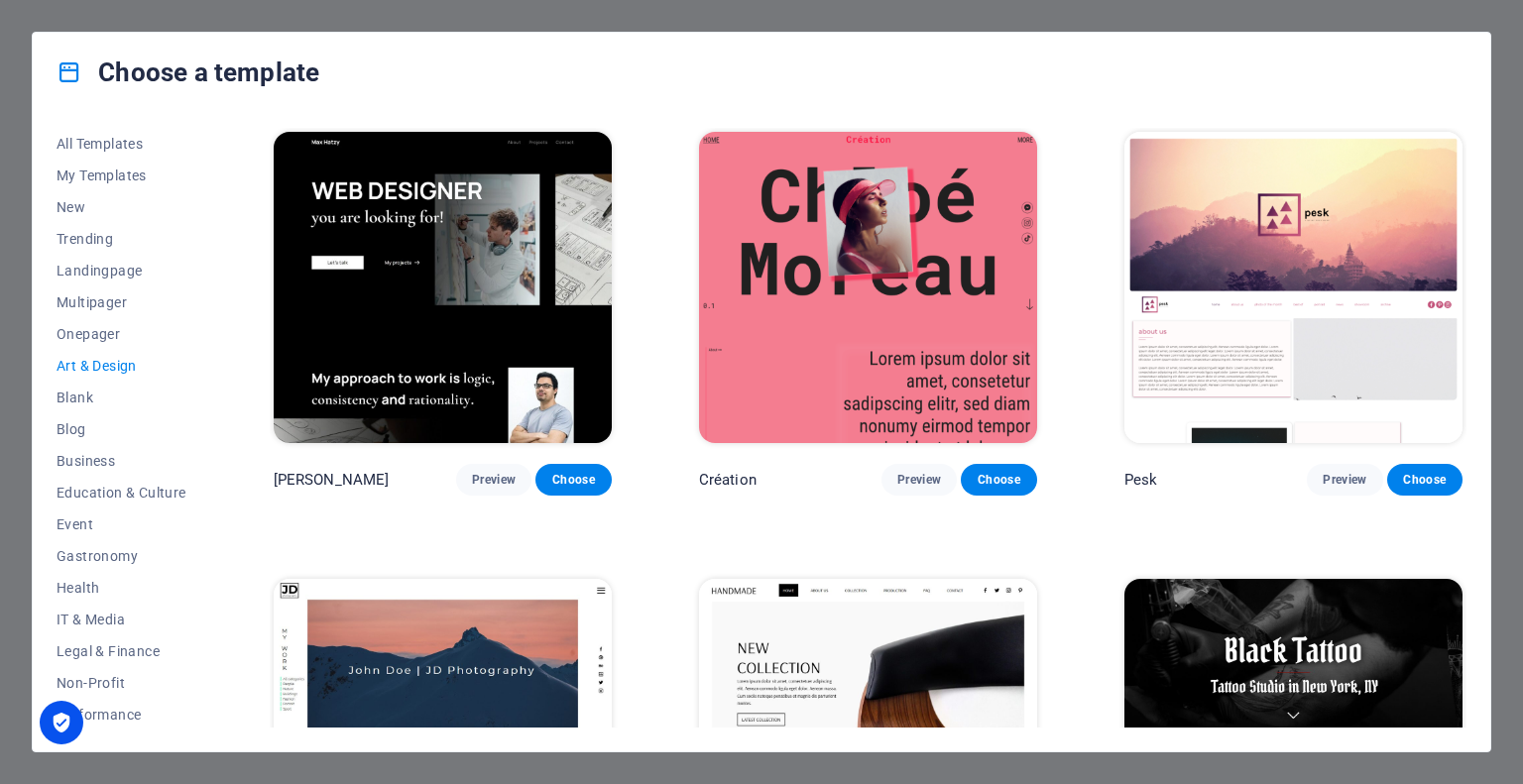 drag, startPoint x: 207, startPoint y: 442, endPoint x: 191, endPoint y: 505, distance: 65 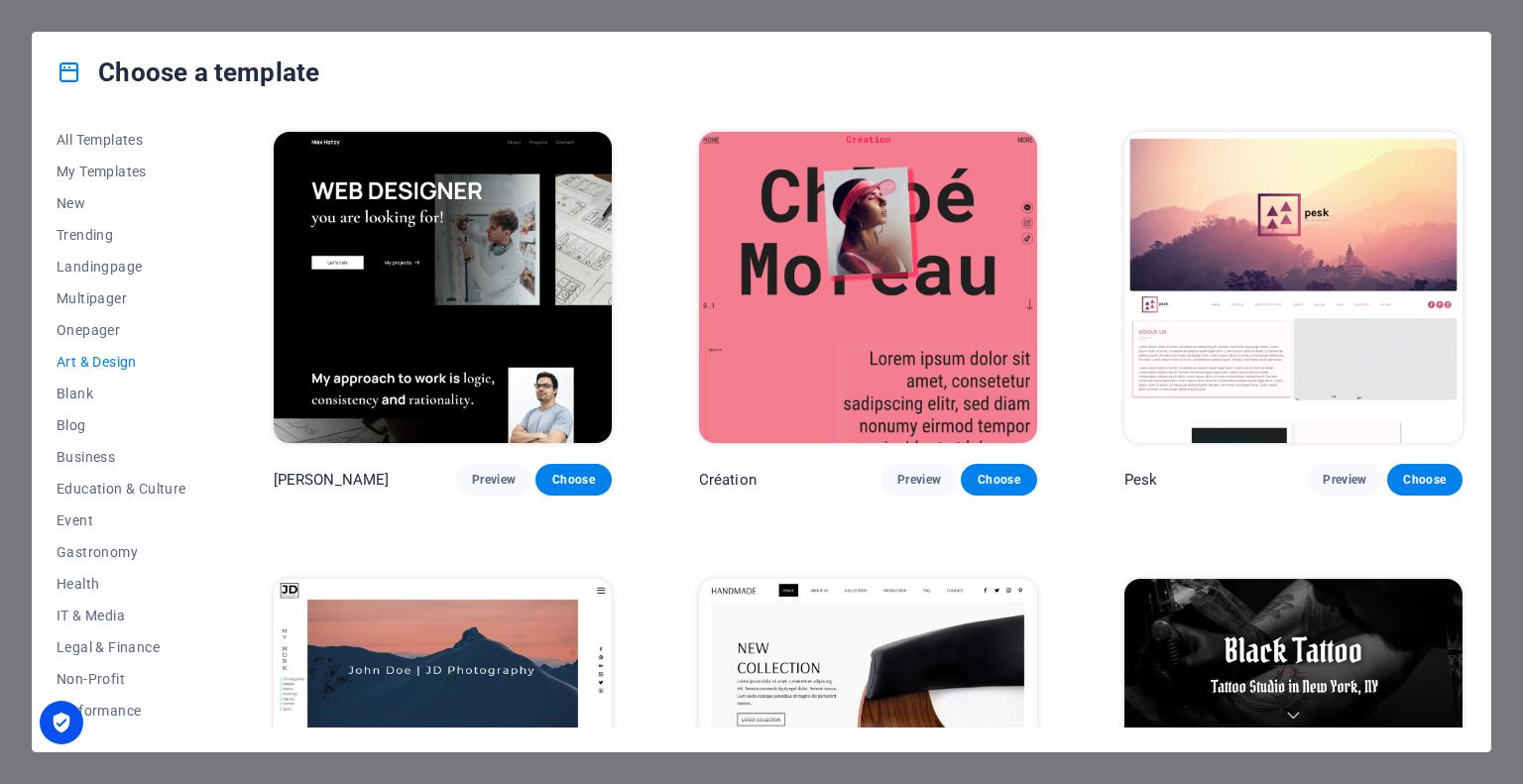 scroll, scrollTop: 0, scrollLeft: 0, axis: both 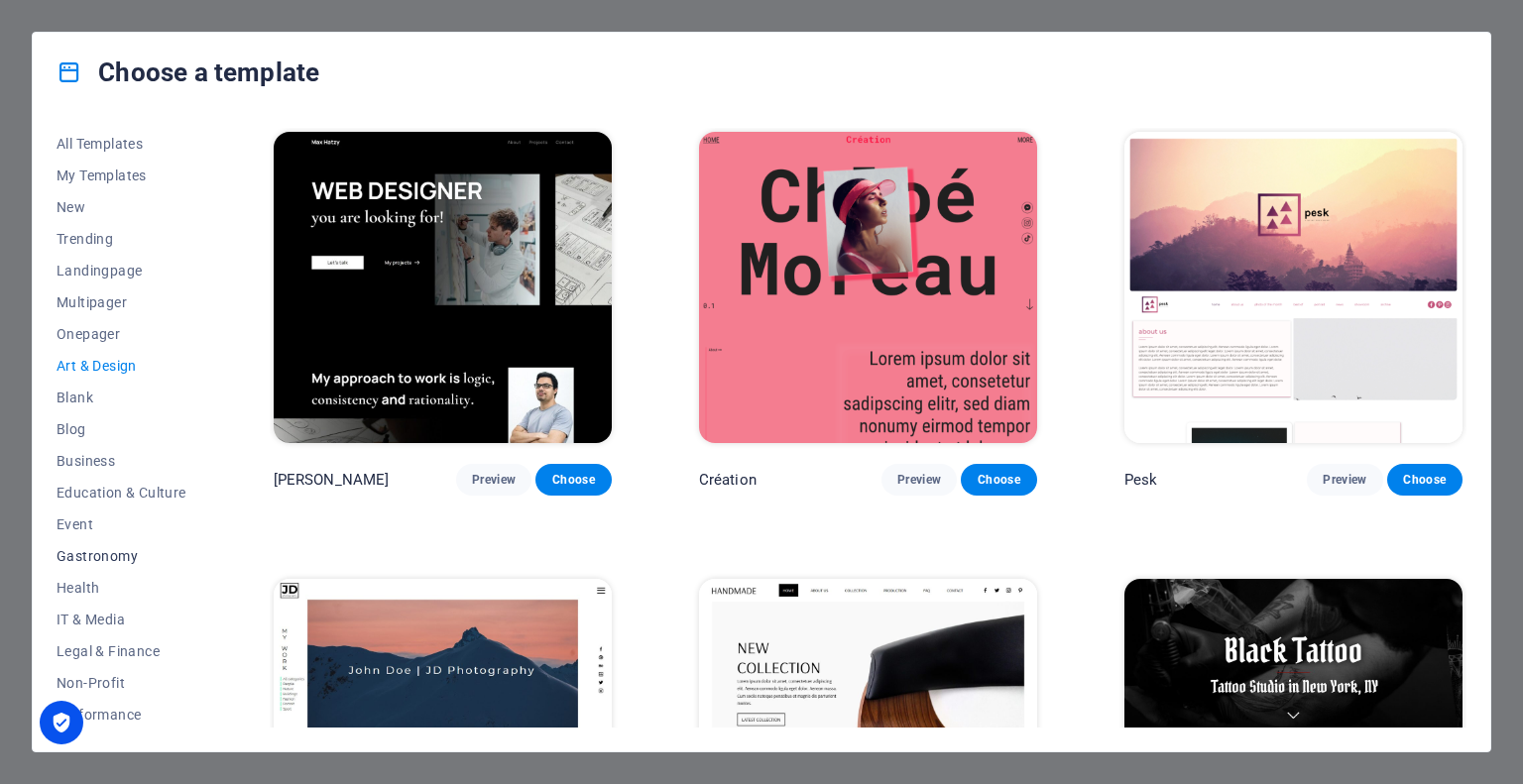 click on "Gastronomy" at bounding box center [121, 556] 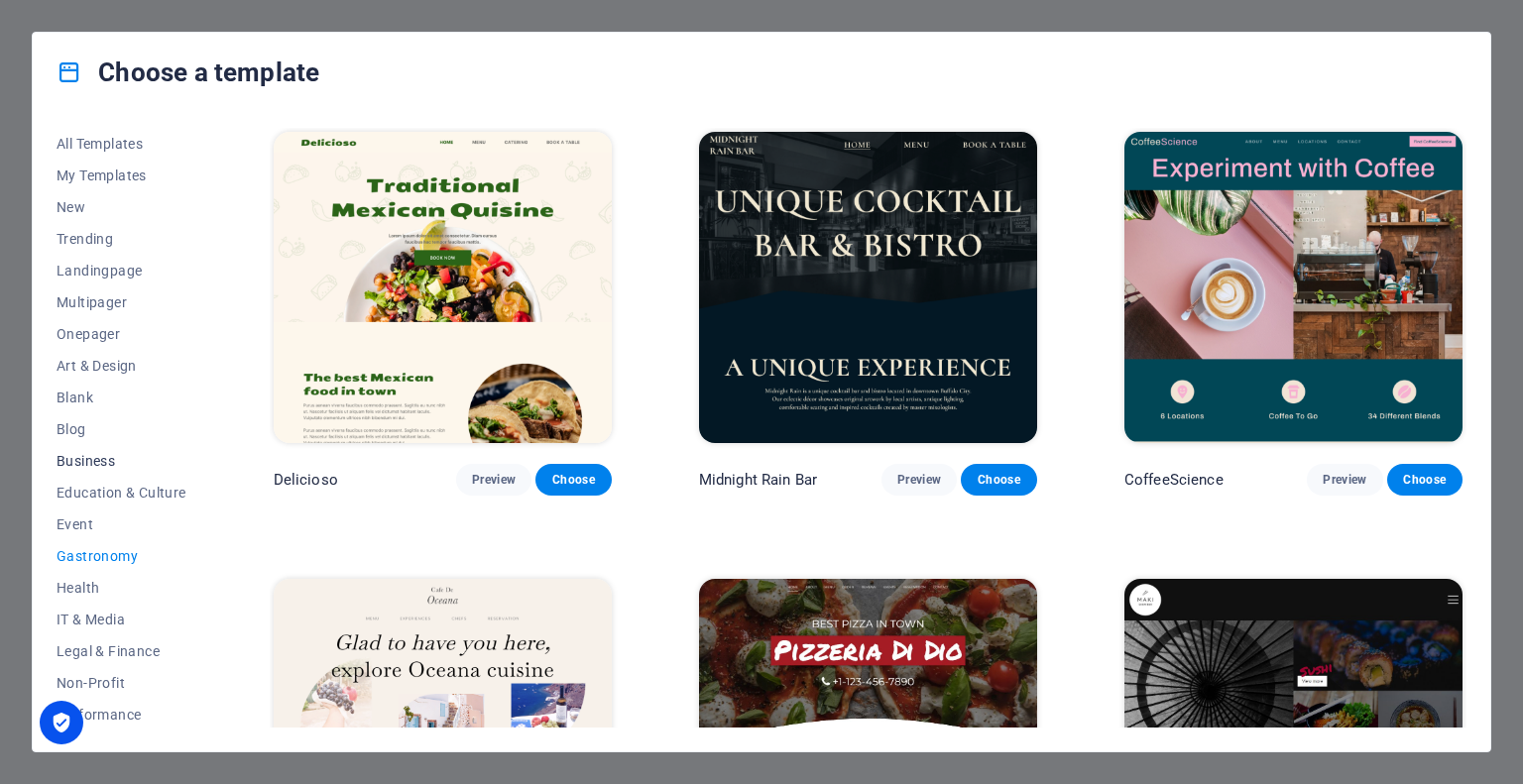 click on "Business" at bounding box center [121, 461] 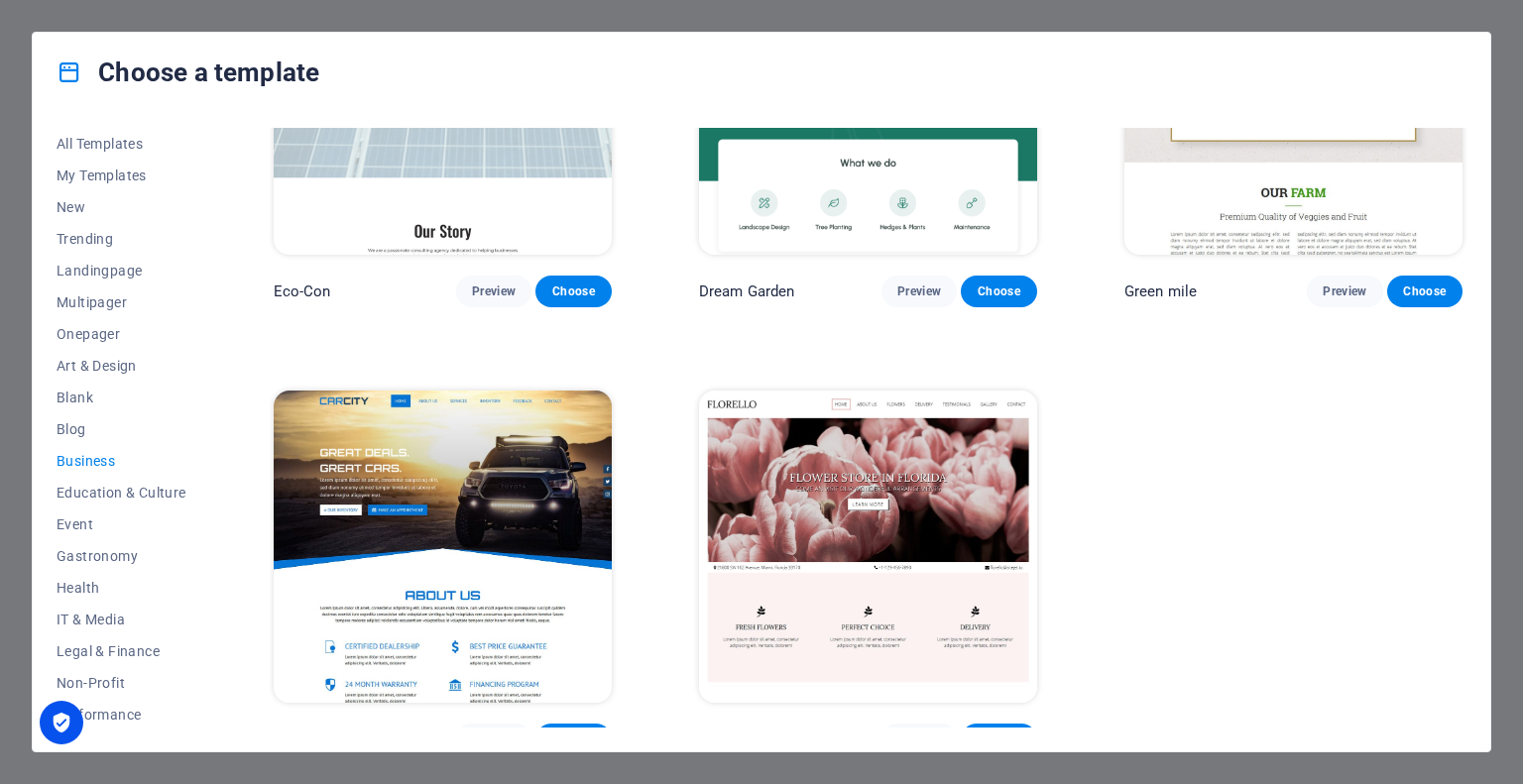 scroll, scrollTop: 210, scrollLeft: 0, axis: vertical 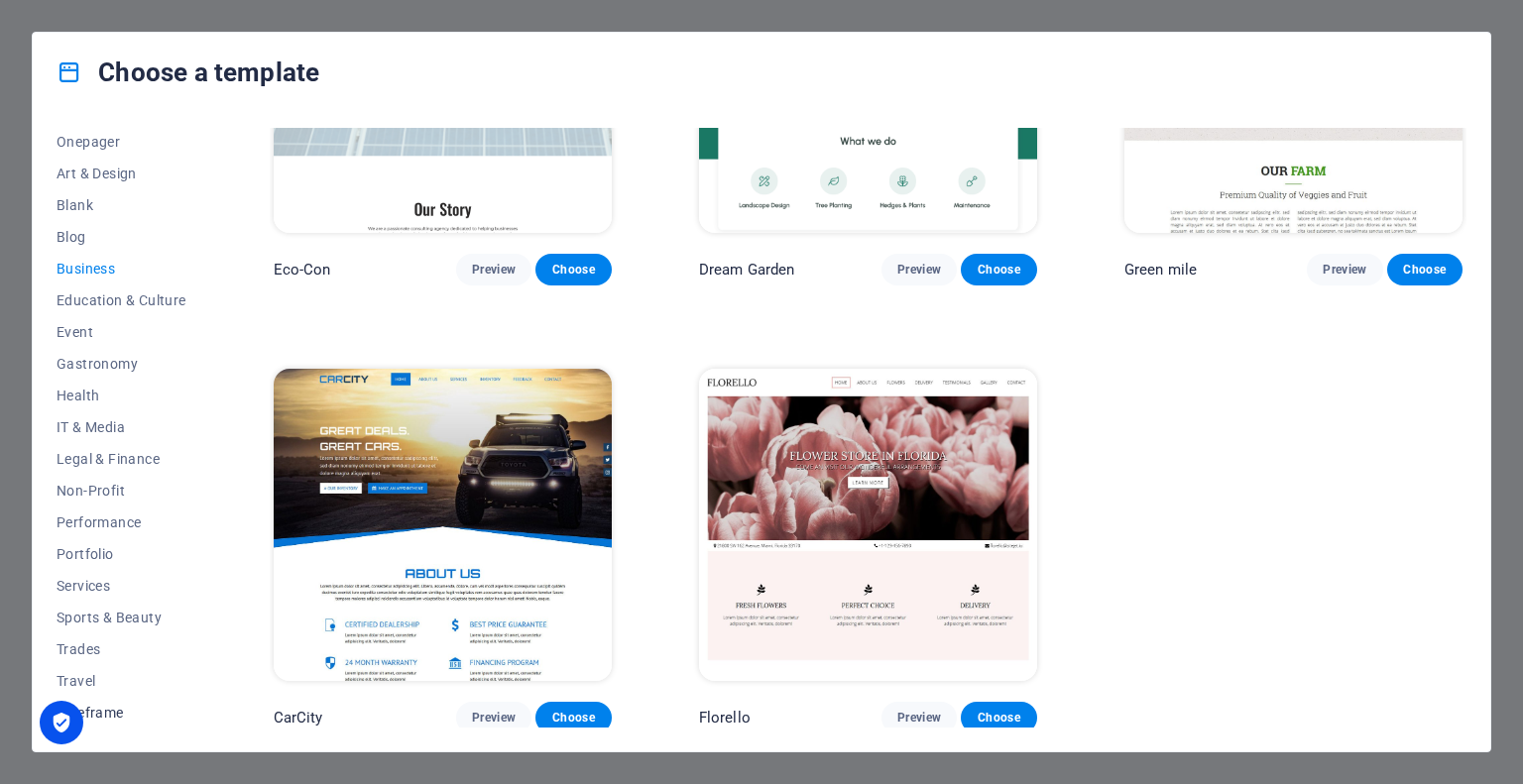 click on "Wireframe" at bounding box center (121, 713) 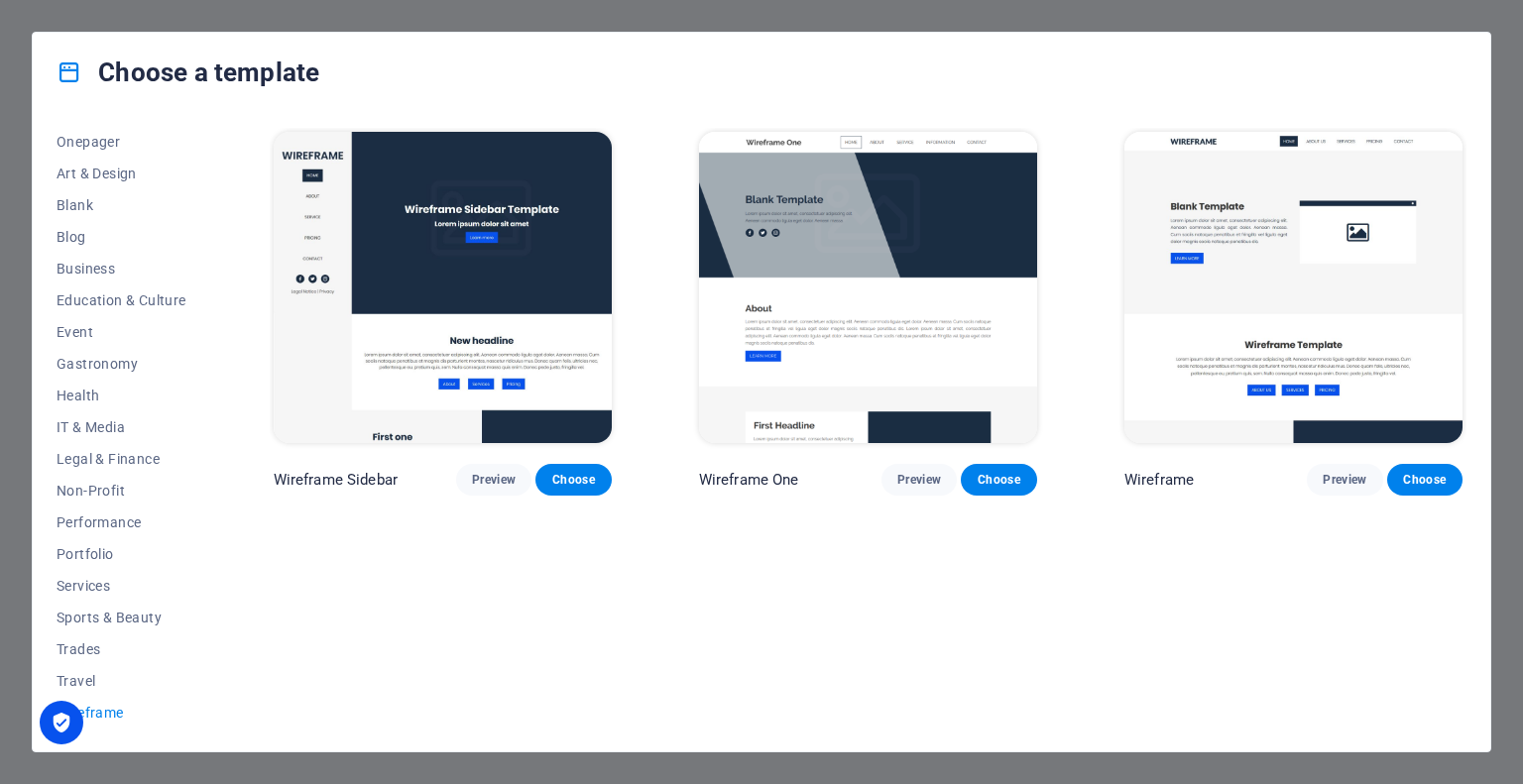 scroll, scrollTop: 0, scrollLeft: 0, axis: both 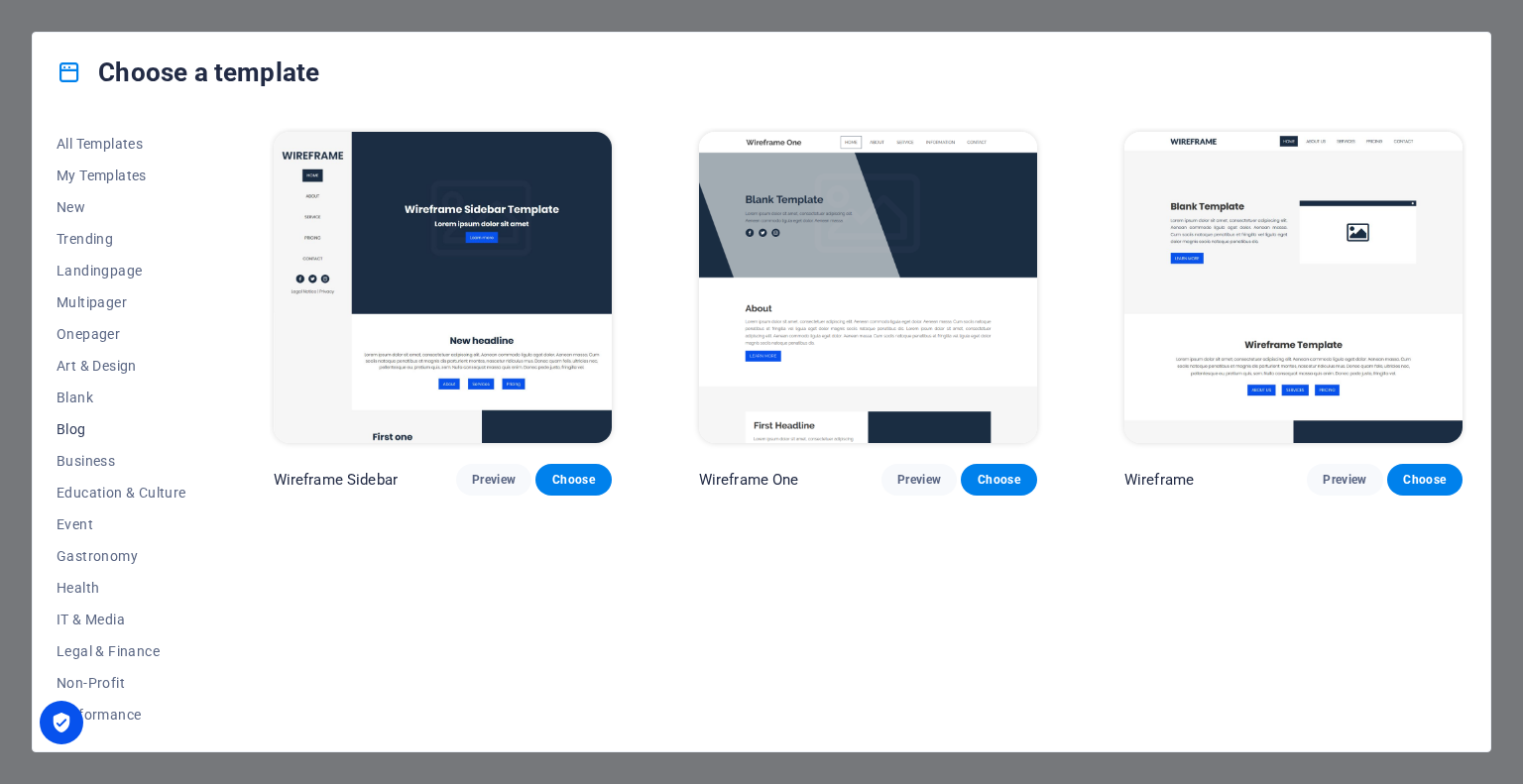 click on "Blog" at bounding box center (121, 429) 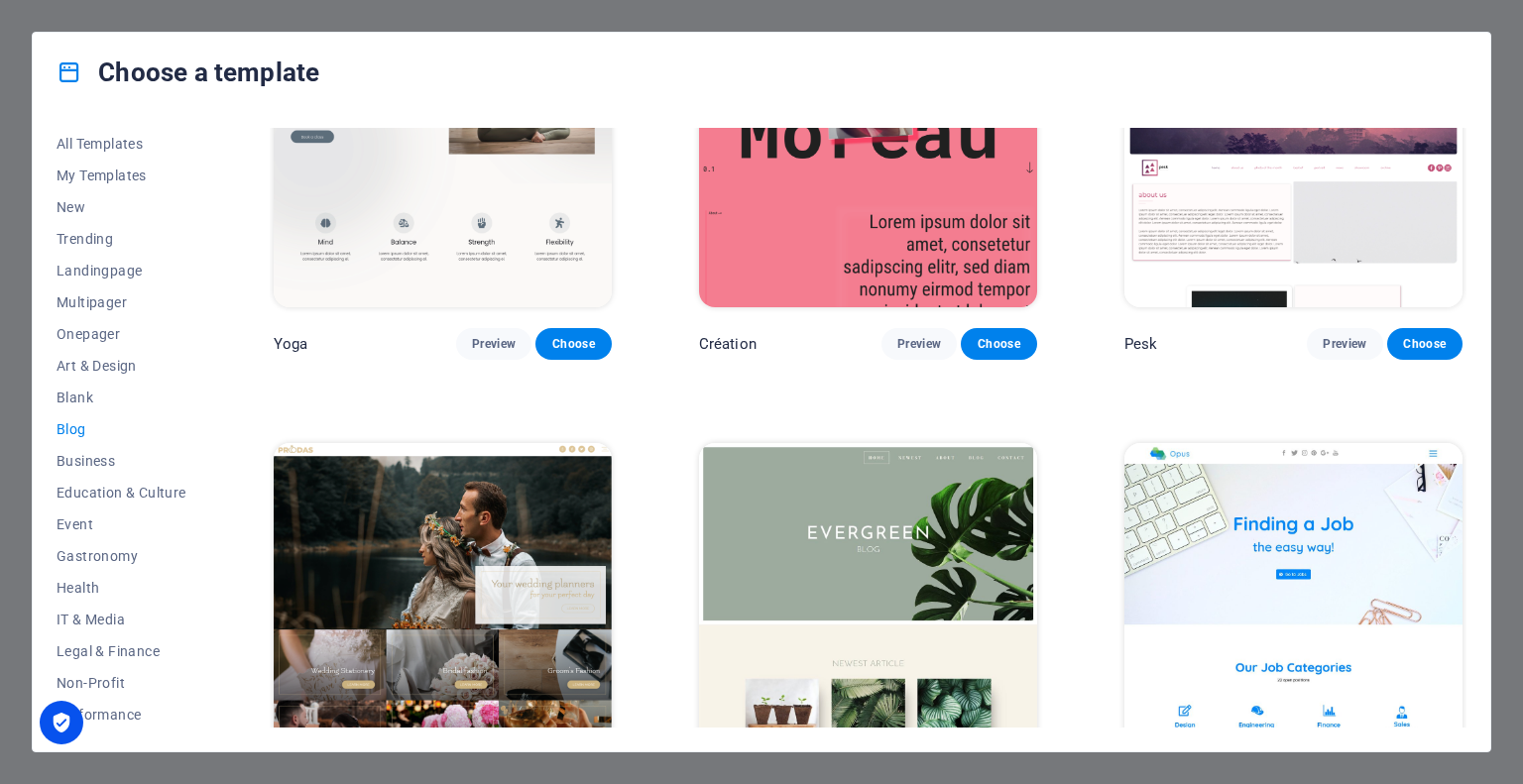 scroll, scrollTop: 2216, scrollLeft: 0, axis: vertical 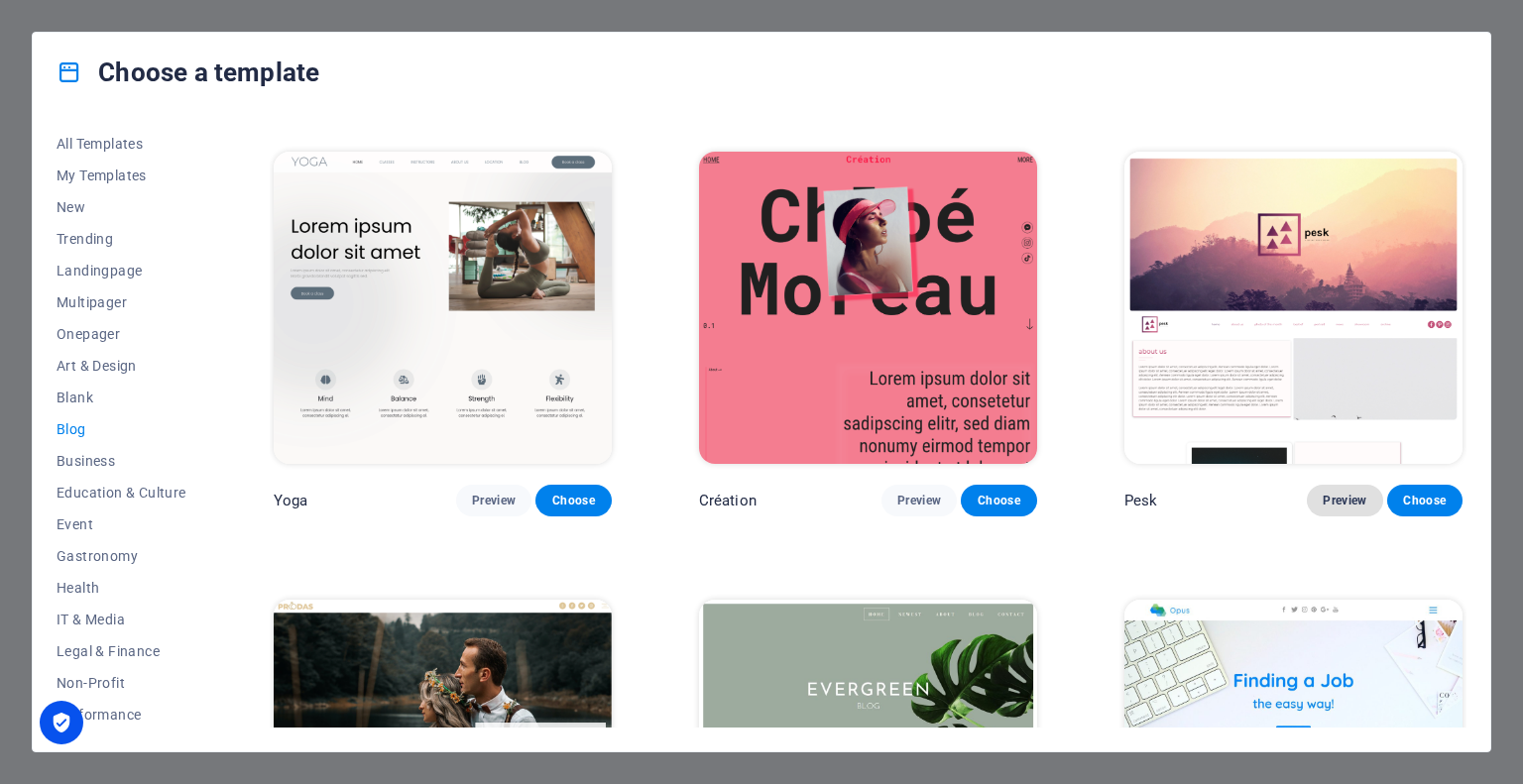 click on "Preview" at bounding box center (1345, 501) 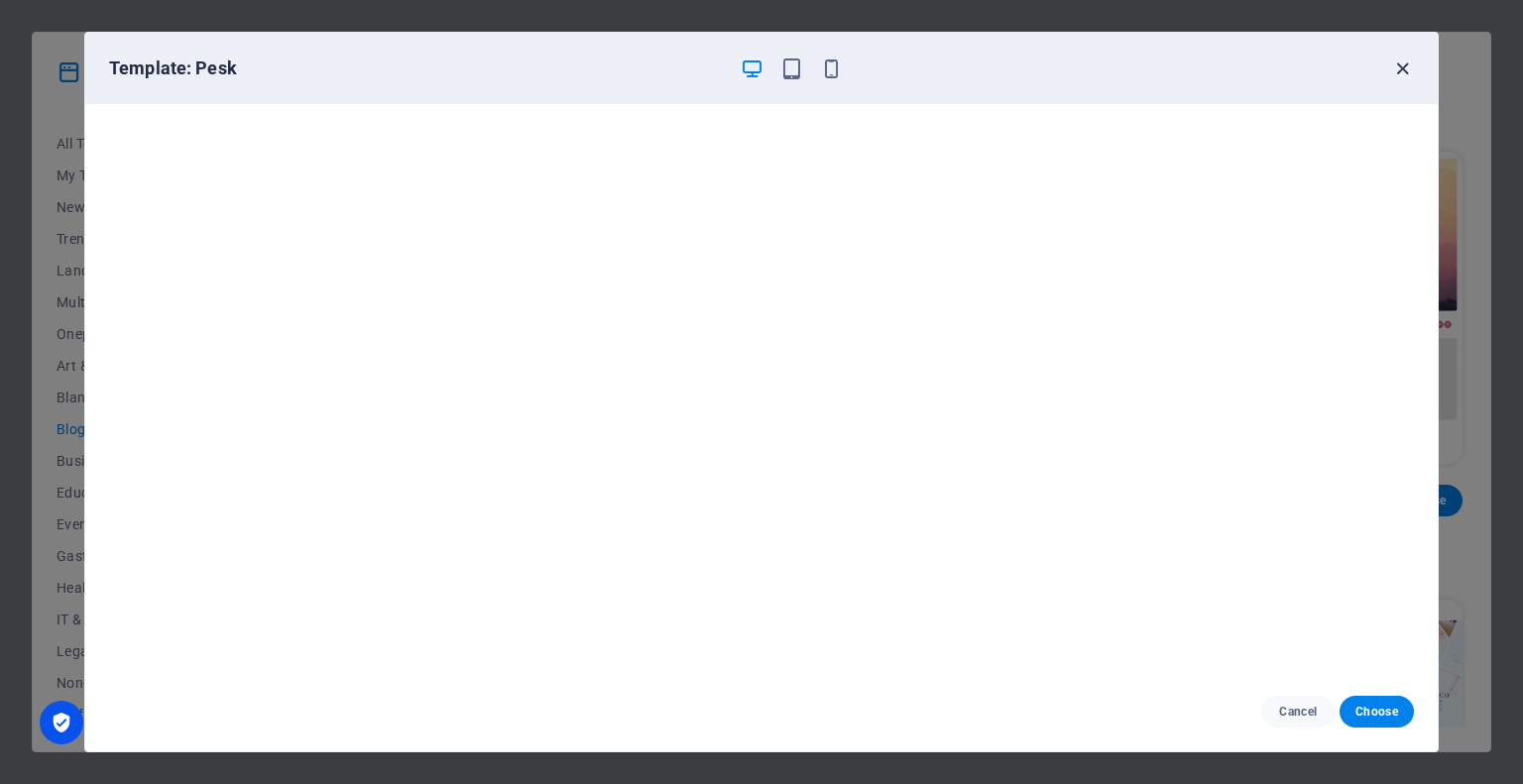 click at bounding box center (1402, 68) 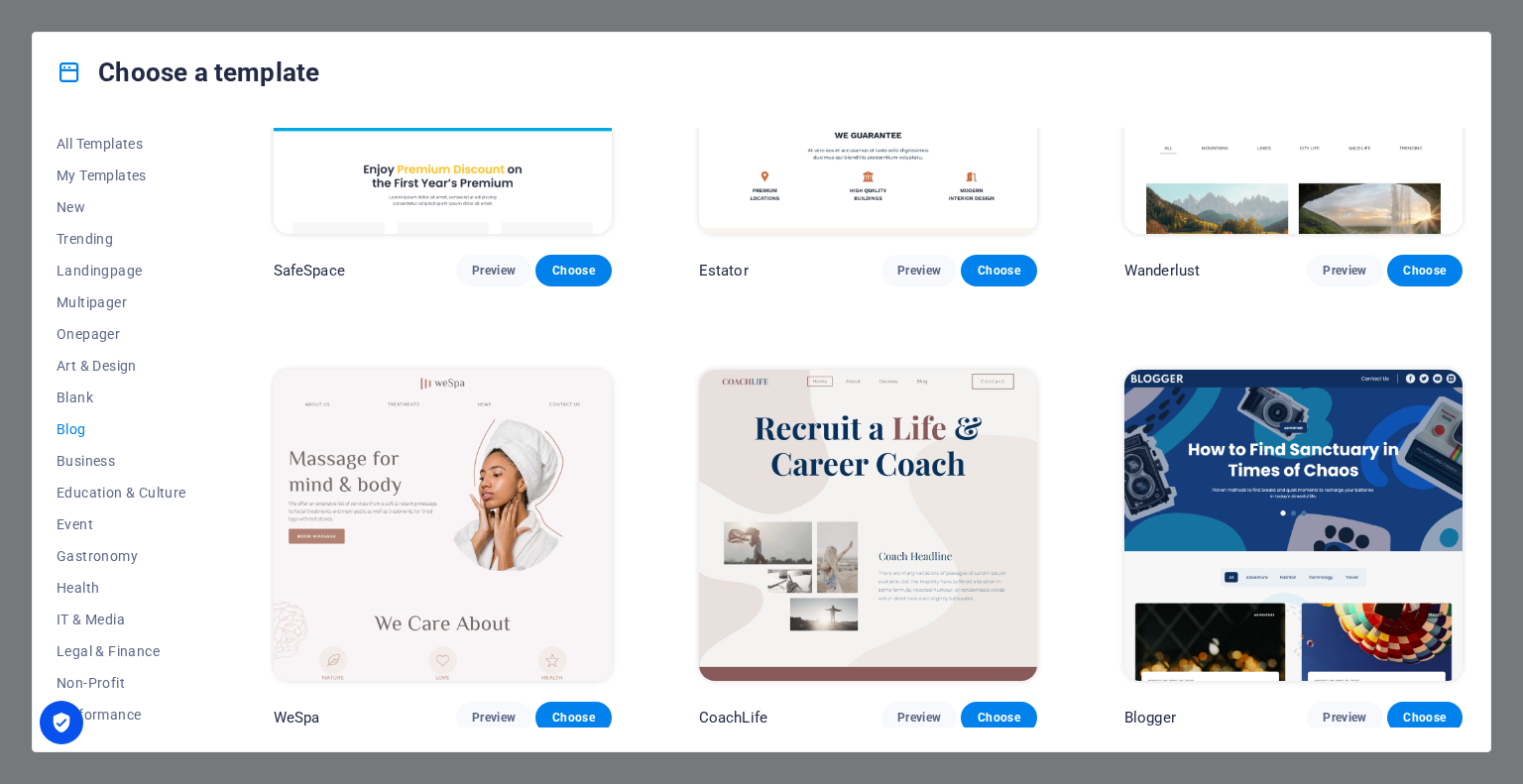 scroll, scrollTop: 1112, scrollLeft: 0, axis: vertical 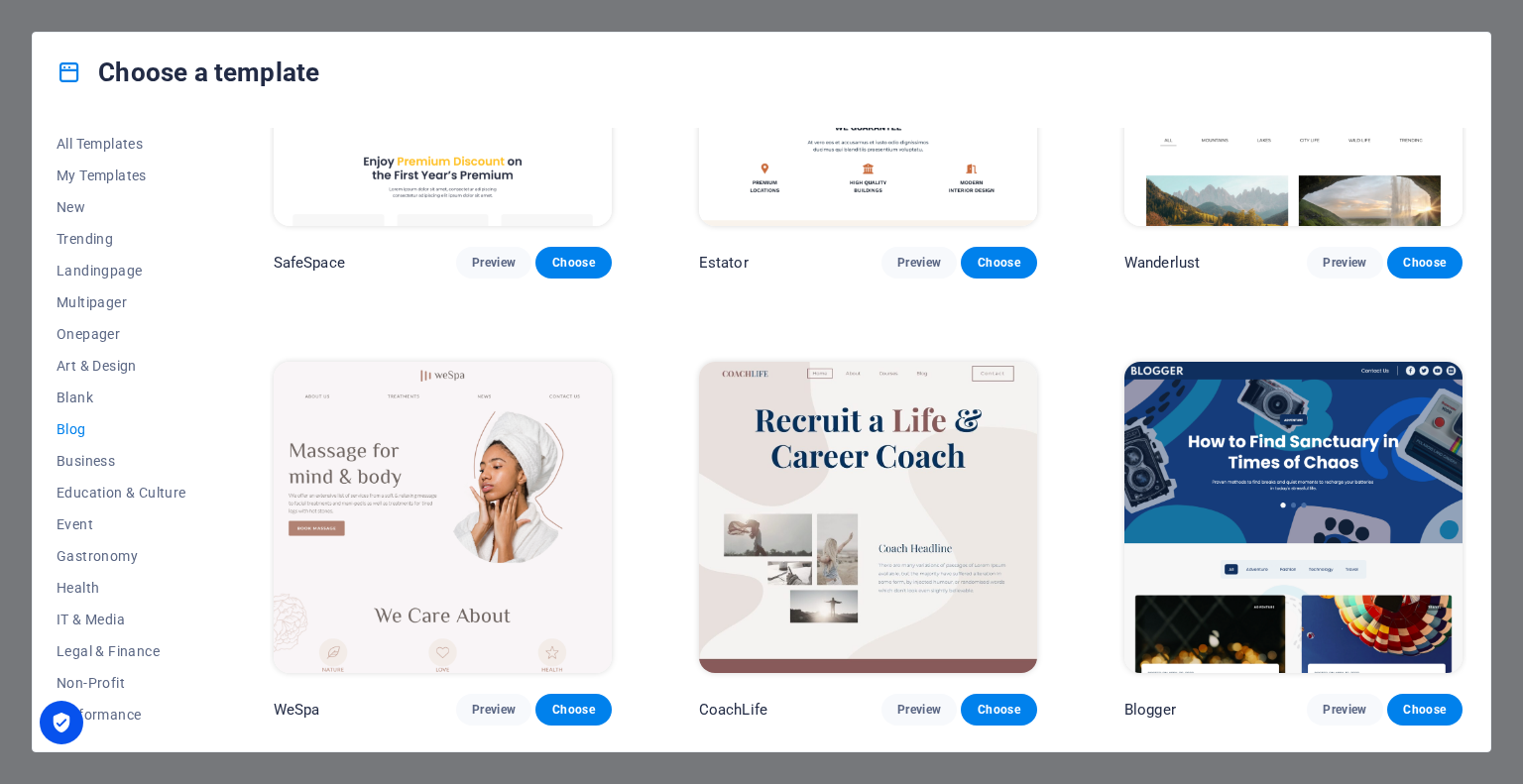 click at bounding box center (1293, 517) 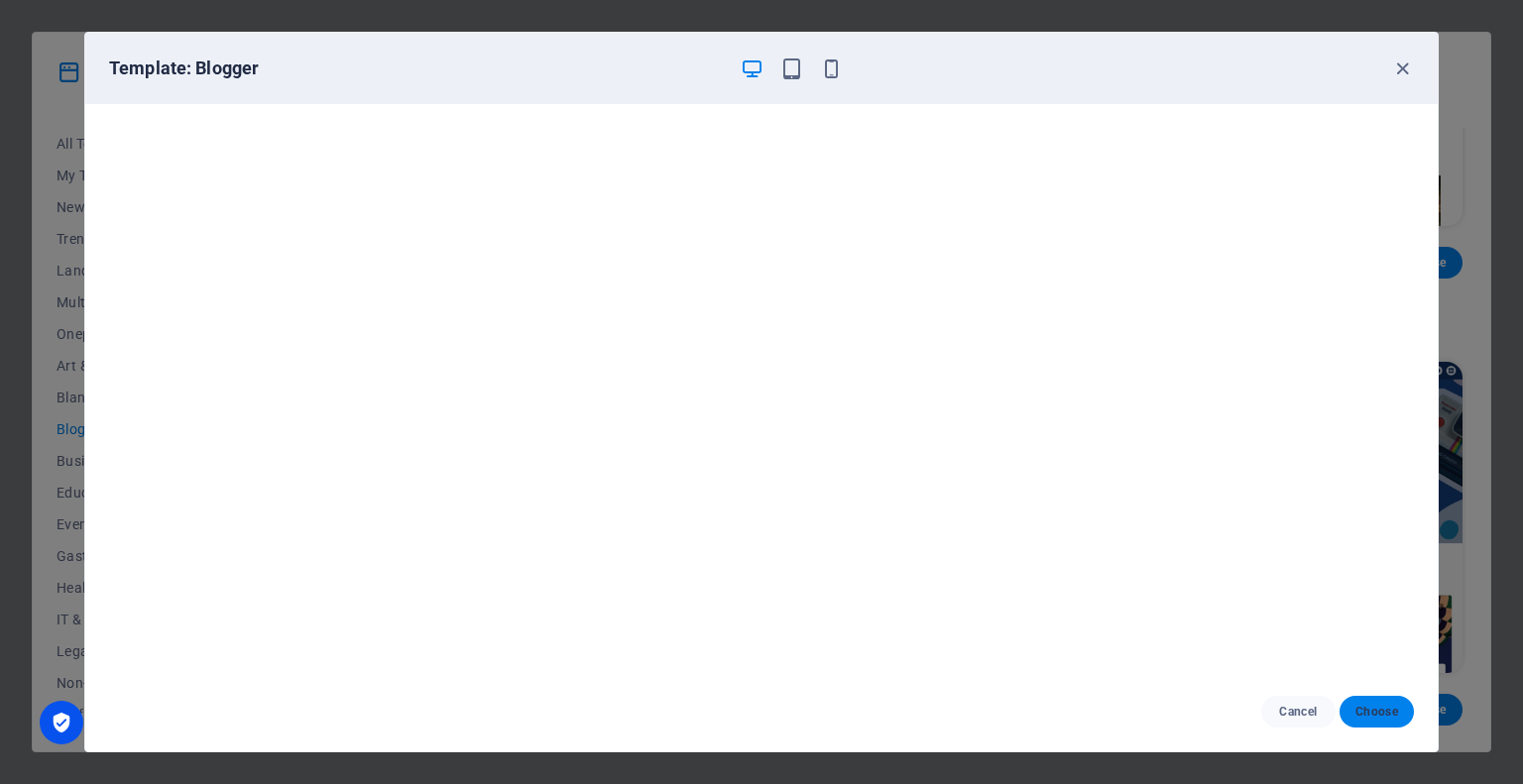click on "Choose" at bounding box center [1376, 712] 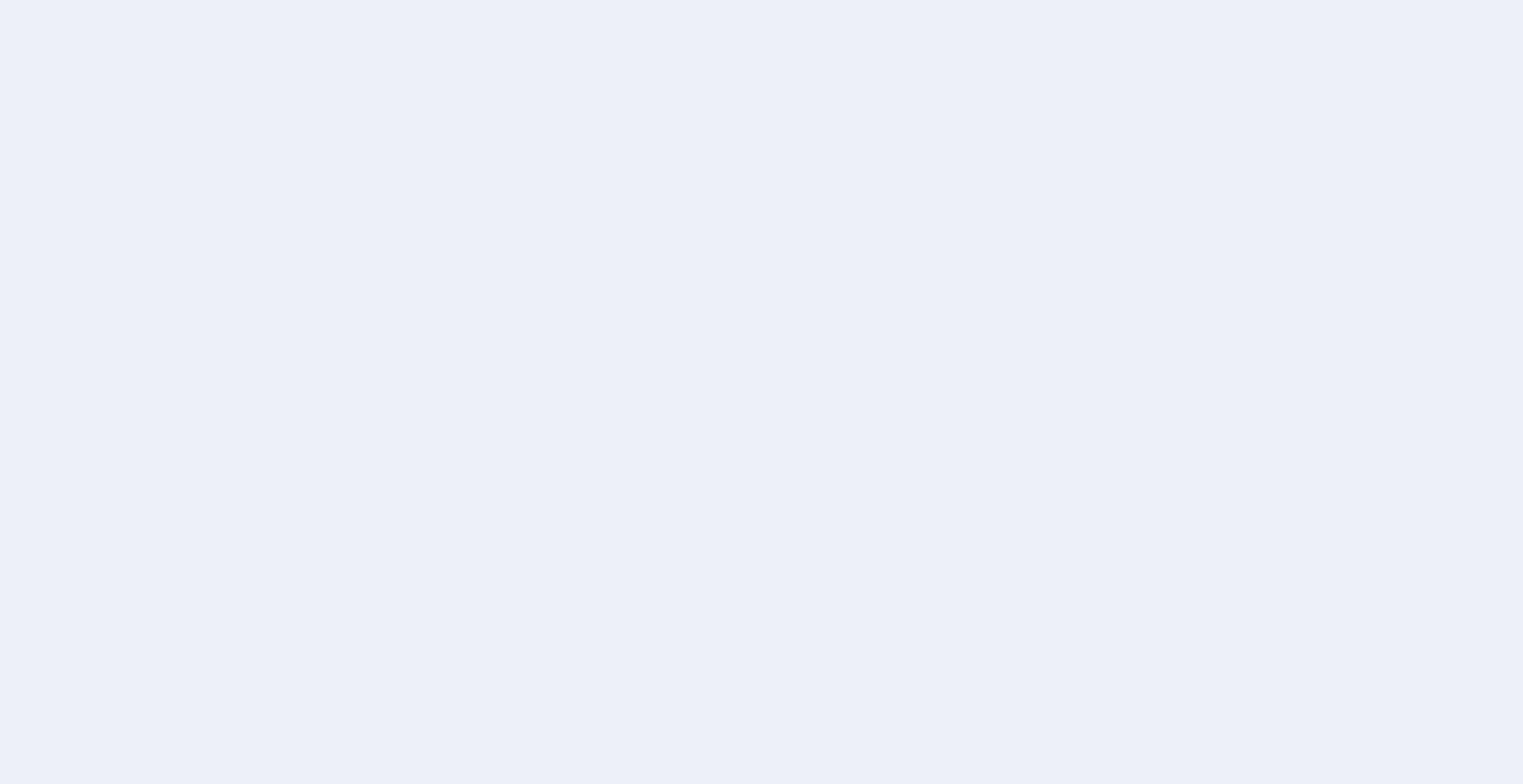 scroll, scrollTop: 0, scrollLeft: 0, axis: both 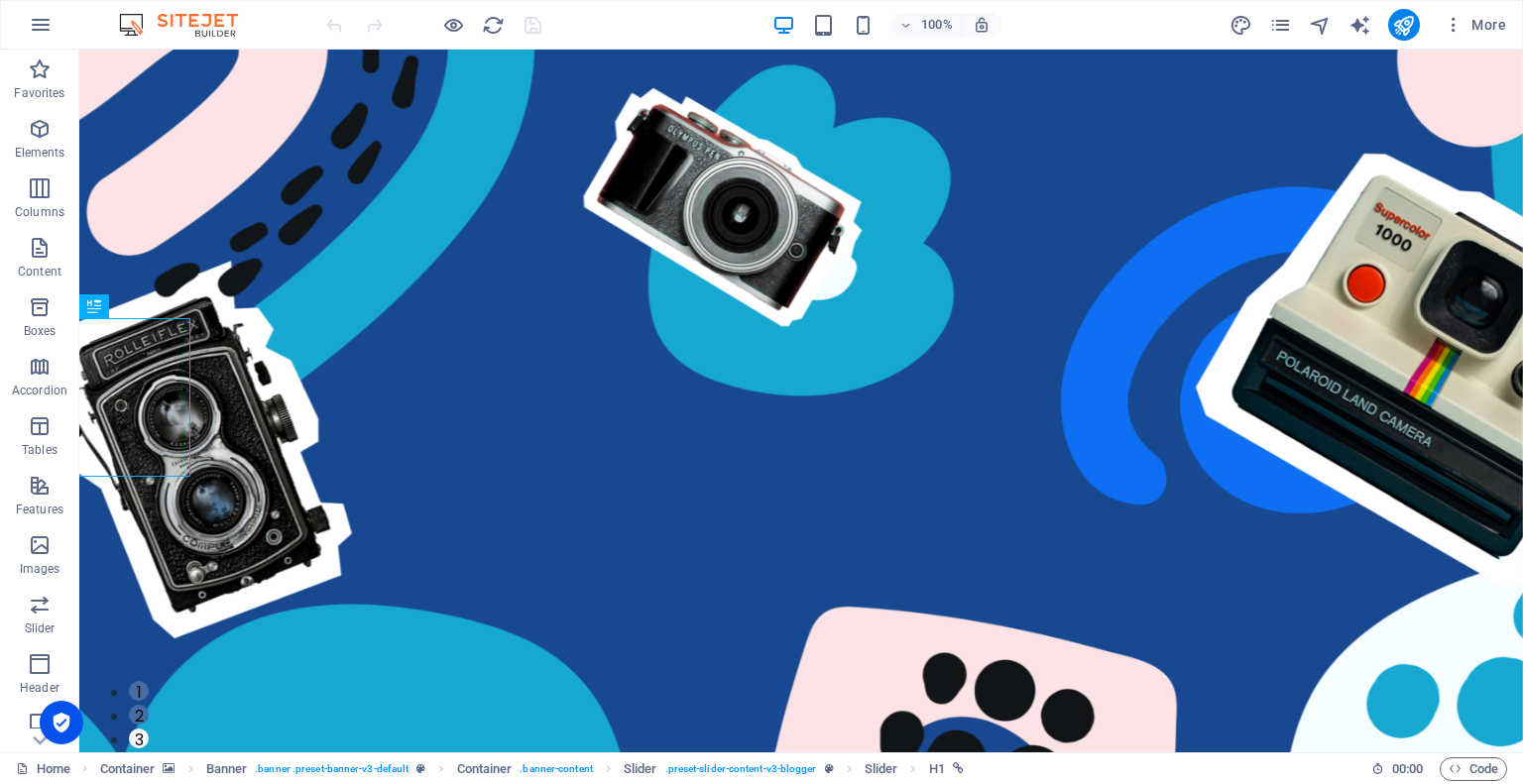 click at bounding box center [433, 25] 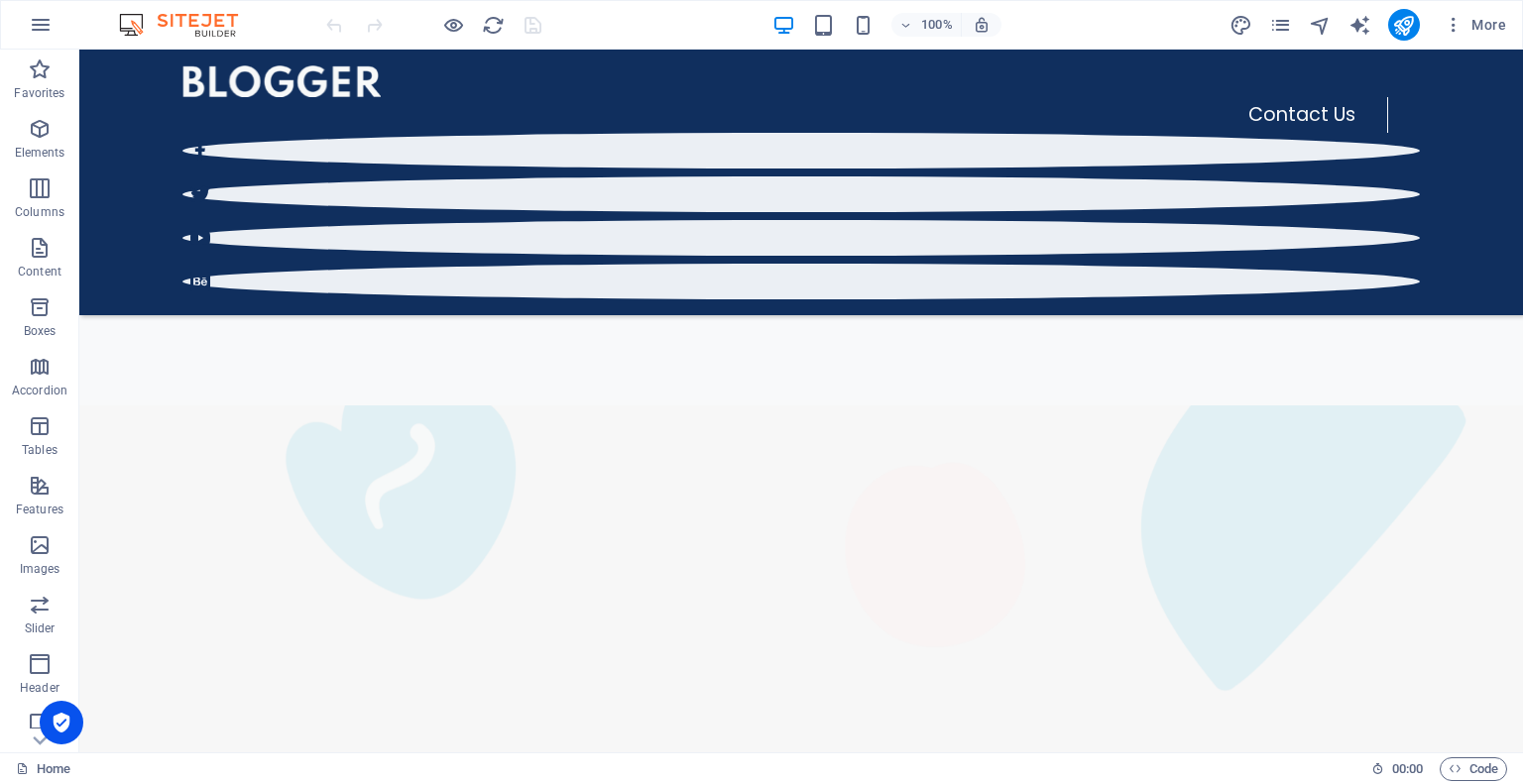 scroll, scrollTop: 0, scrollLeft: 0, axis: both 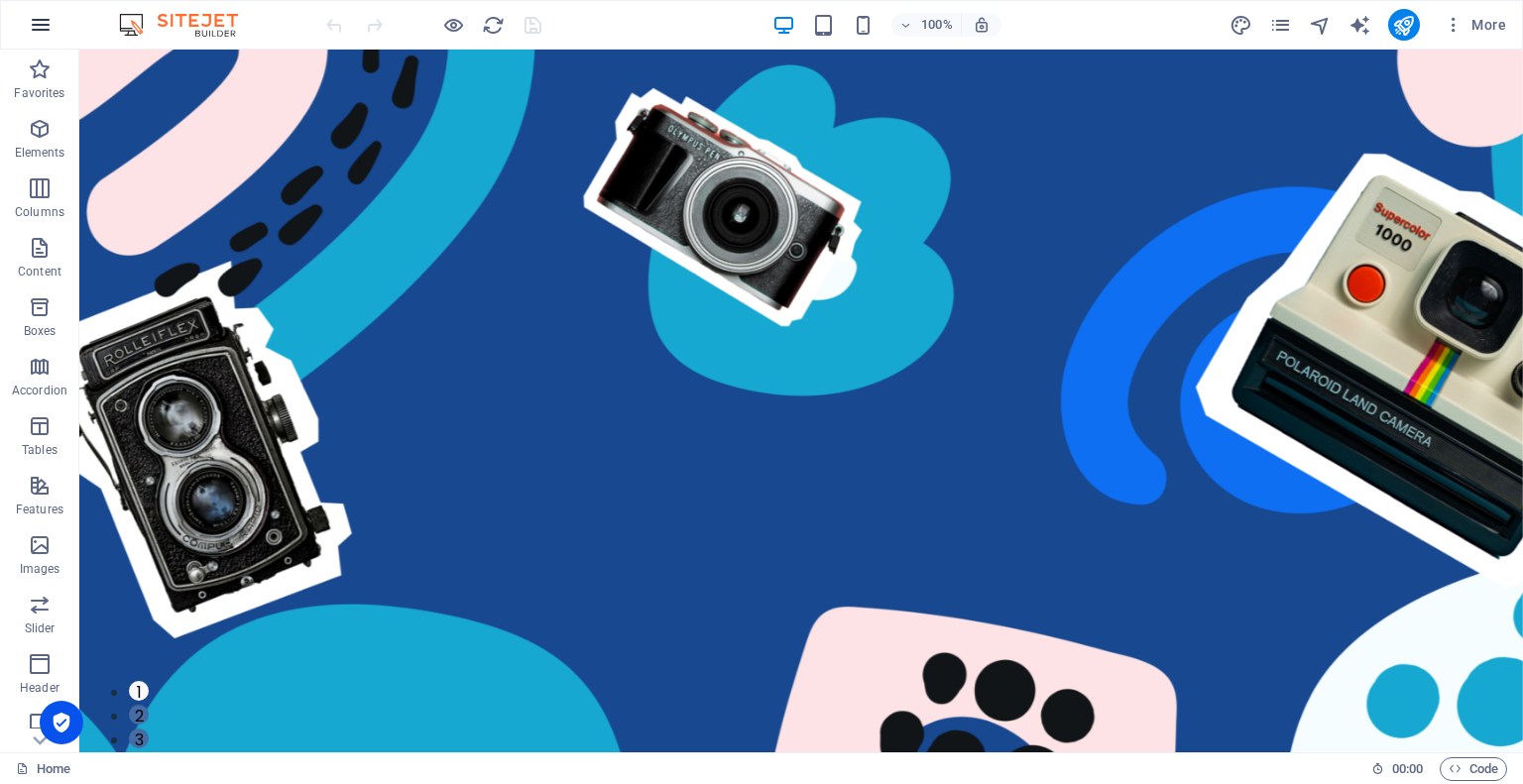 click at bounding box center (41, 25) 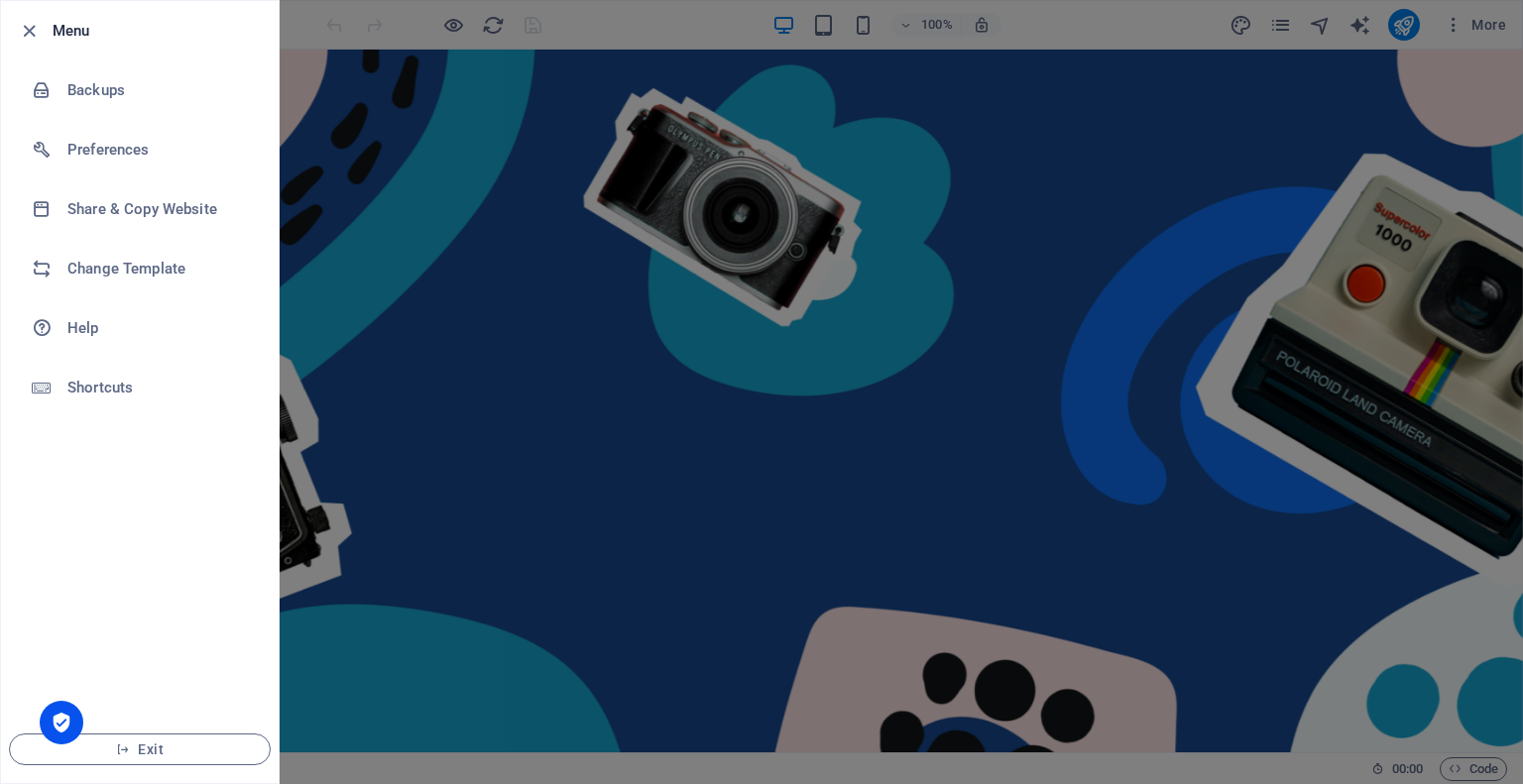 click on "Menu" at bounding box center (158, 31) 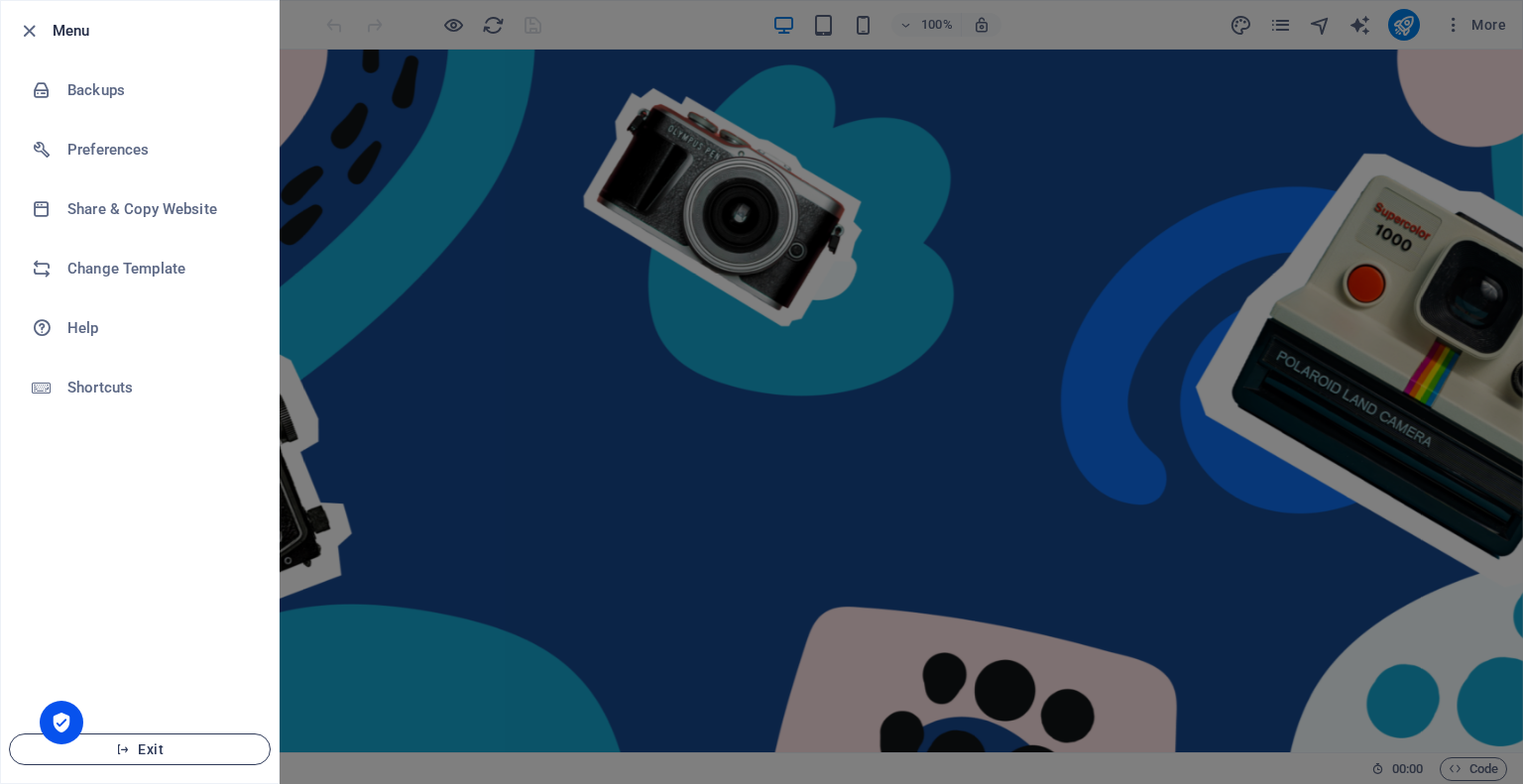 click on "Exit" at bounding box center [140, 749] 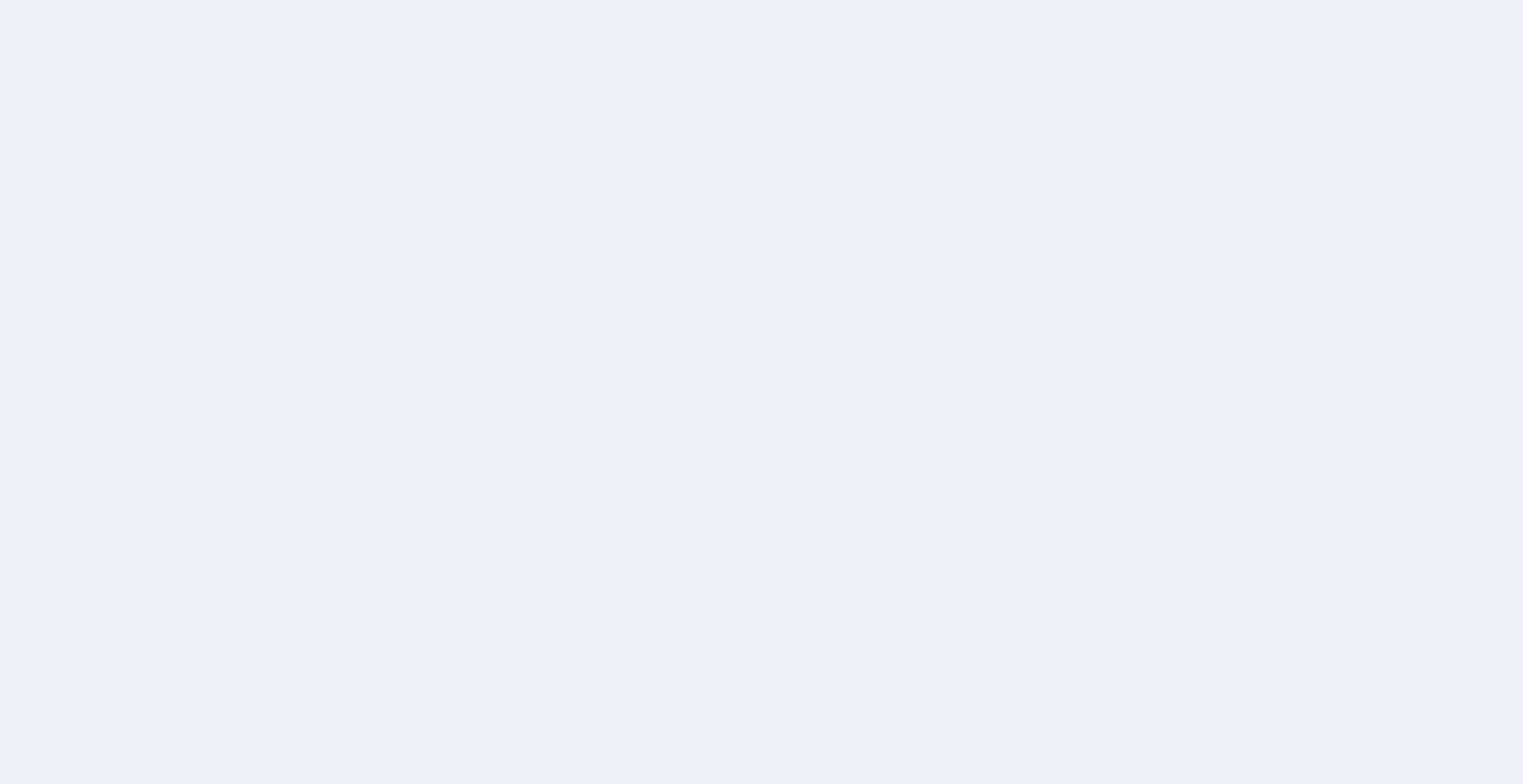 scroll, scrollTop: 0, scrollLeft: 0, axis: both 